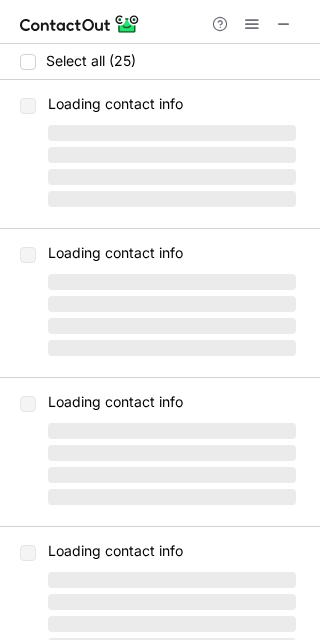 scroll, scrollTop: 0, scrollLeft: 0, axis: both 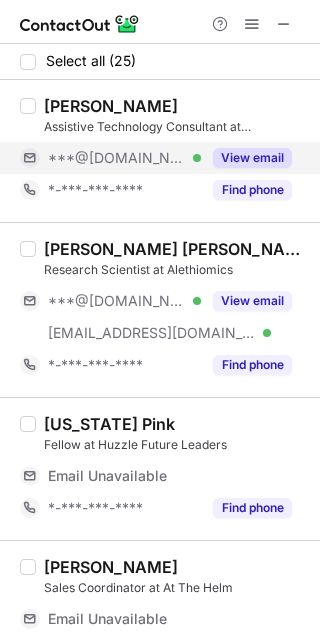 click on "View email" at bounding box center (252, 158) 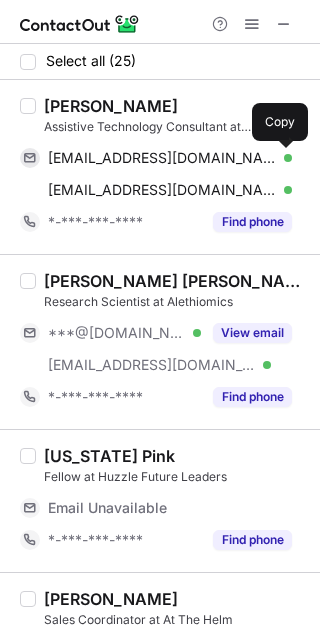 click at bounding box center [282, 158] 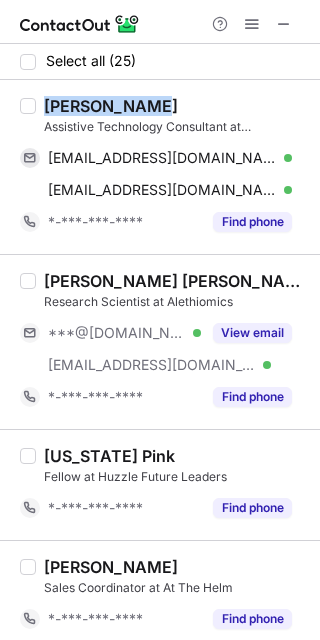 drag, startPoint x: 156, startPoint y: 87, endPoint x: 36, endPoint y: 97, distance: 120.41595 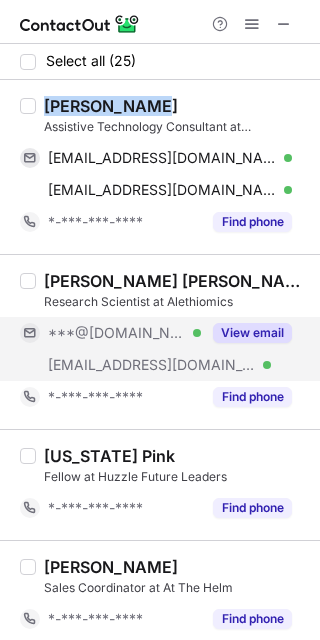 click on "View email" at bounding box center [252, 333] 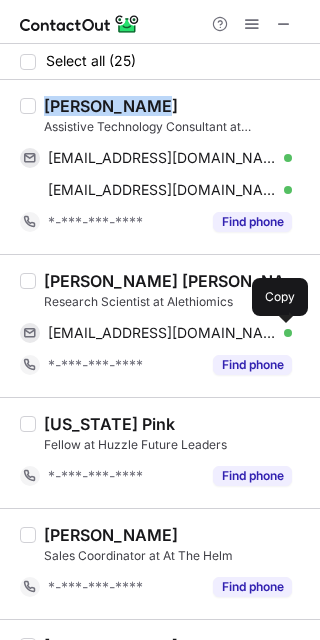 click at bounding box center [282, 333] 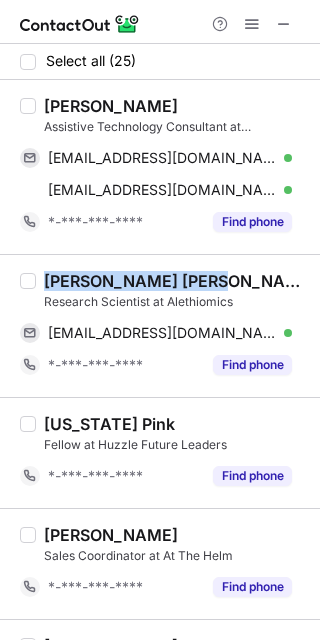 drag, startPoint x: 208, startPoint y: 286, endPoint x: 40, endPoint y: 273, distance: 168.50223 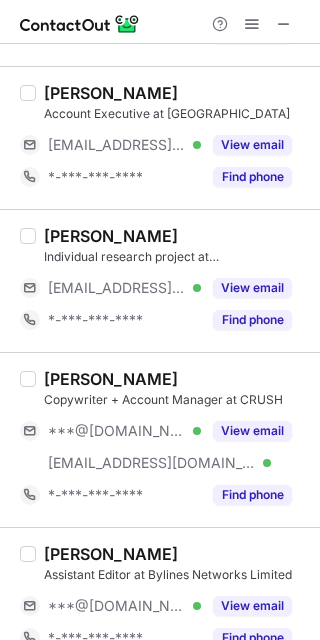 scroll, scrollTop: 745, scrollLeft: 0, axis: vertical 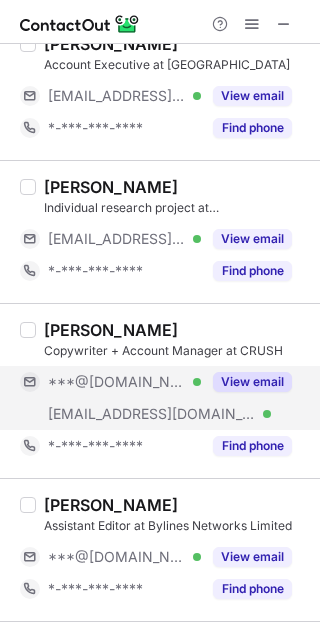click on "View email" at bounding box center (246, 382) 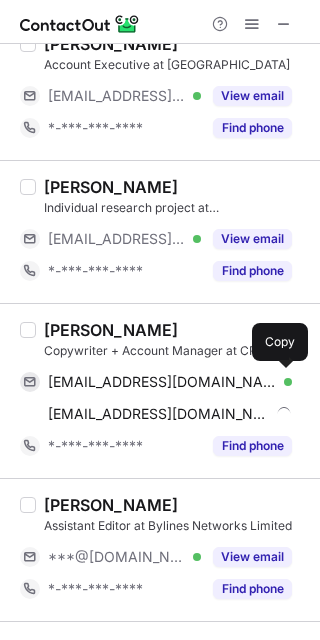 click on "[EMAIL_ADDRESS][DOMAIN_NAME] Verified Send email Copy" at bounding box center [156, 382] 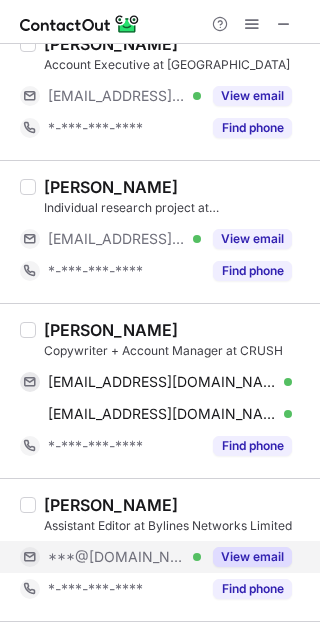 click on "View email" at bounding box center (252, 557) 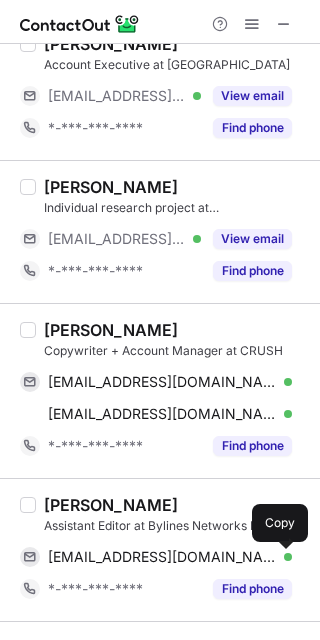 click at bounding box center [282, 557] 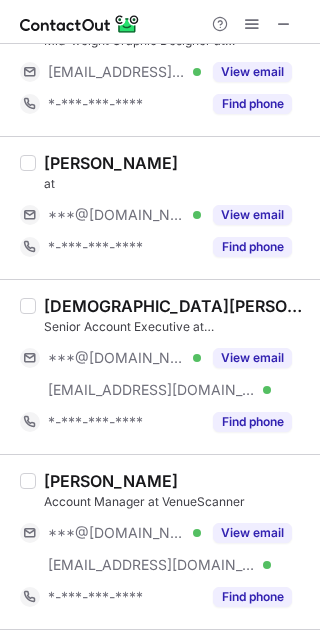 scroll, scrollTop: 1416, scrollLeft: 0, axis: vertical 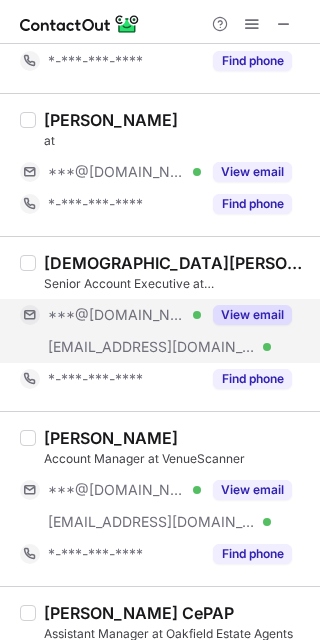click on "View email" at bounding box center [252, 315] 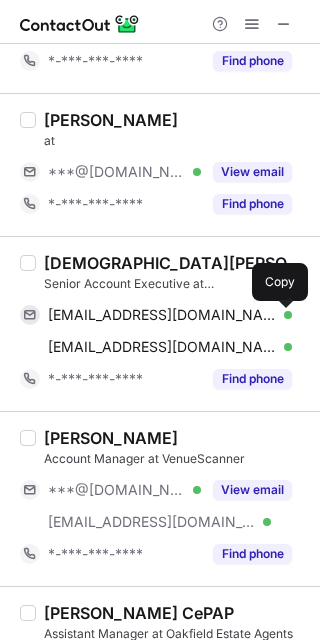 click at bounding box center (282, 315) 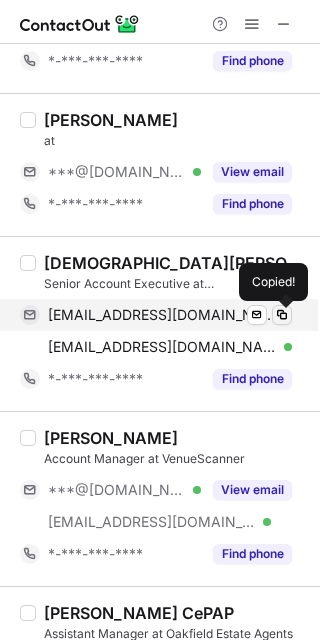 click at bounding box center (282, 315) 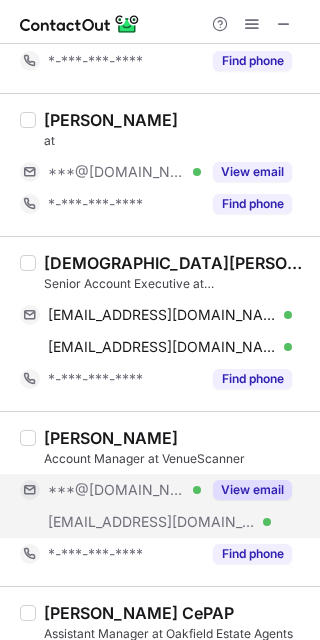 click on "View email" at bounding box center (246, 490) 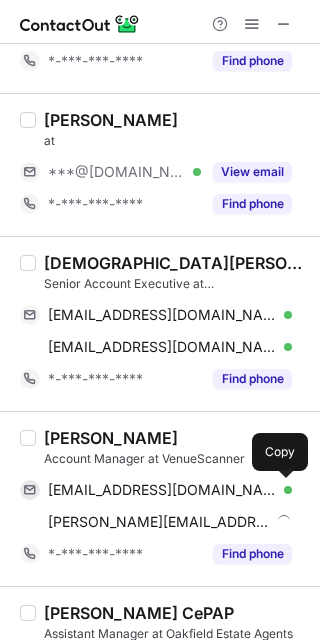 click on "[EMAIL_ADDRESS][DOMAIN_NAME] Verified Send email Copy" at bounding box center [156, 490] 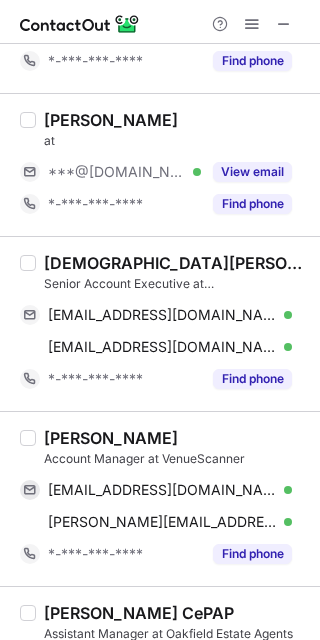 click on "[PERSON_NAME] Senior Account Executive at [GEOGRAPHIC_DATA] Communications [EMAIL_ADDRESS][DOMAIN_NAME] Verified Send email Copy [EMAIL_ADDRESS][DOMAIN_NAME] Verified Send email Copy *-***-***-**** Find phone" at bounding box center (160, 323) 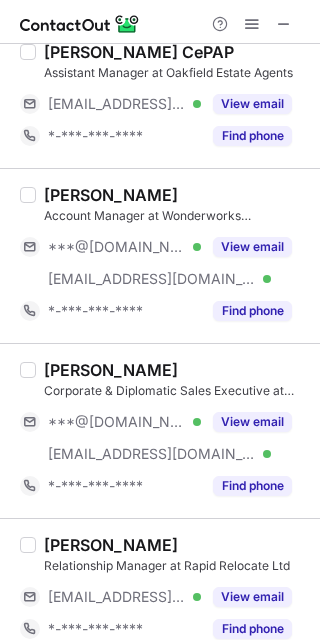 scroll, scrollTop: 2002, scrollLeft: 0, axis: vertical 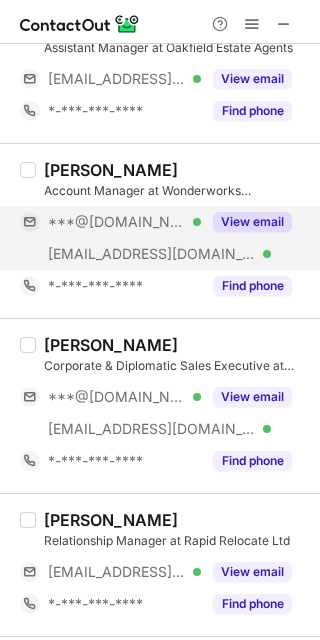 click on "View email" at bounding box center (252, 222) 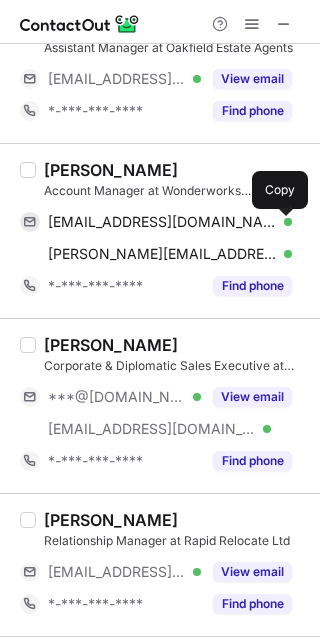 click at bounding box center (282, 222) 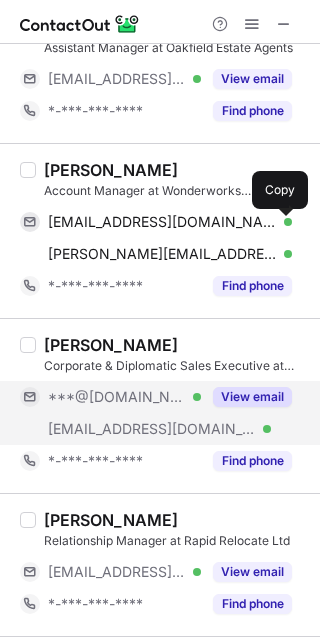 click on "View email" at bounding box center (246, 397) 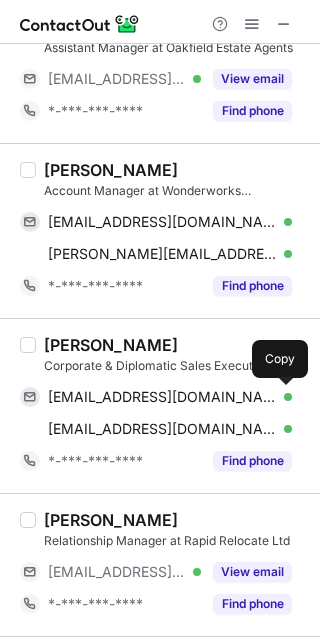 click on "[EMAIL_ADDRESS][DOMAIN_NAME] Verified Send email Copy" at bounding box center (156, 397) 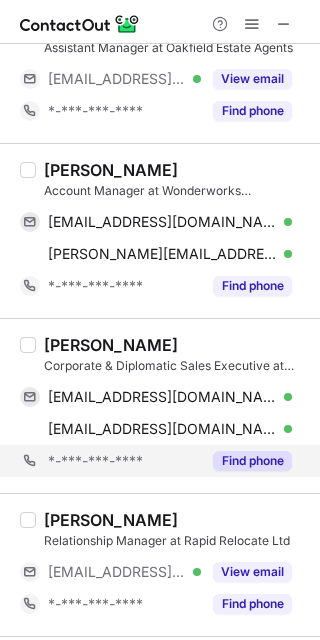 click on "*-***-***-**** Find phone" at bounding box center [164, 461] 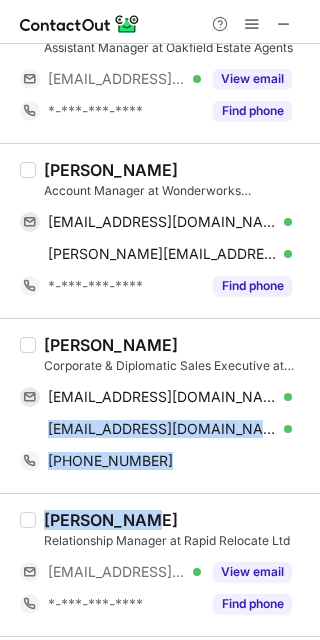 drag, startPoint x: 305, startPoint y: 410, endPoint x: 312, endPoint y: 502, distance: 92.26592 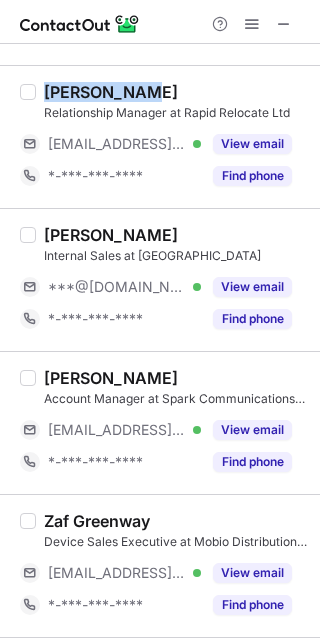 scroll, scrollTop: 2489, scrollLeft: 0, axis: vertical 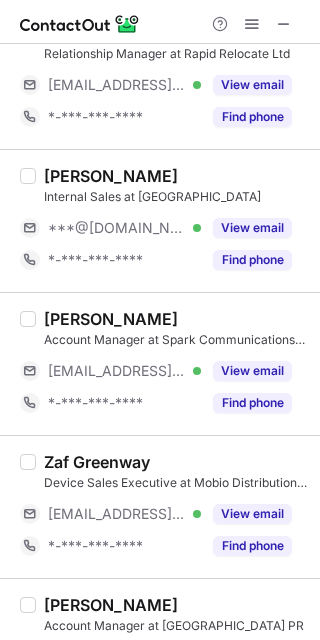 click on "[PERSON_NAME] Internal Sales at Sertus ***@[DOMAIN_NAME] Verified View email *-***-***-**** Find phone" at bounding box center (160, 220) 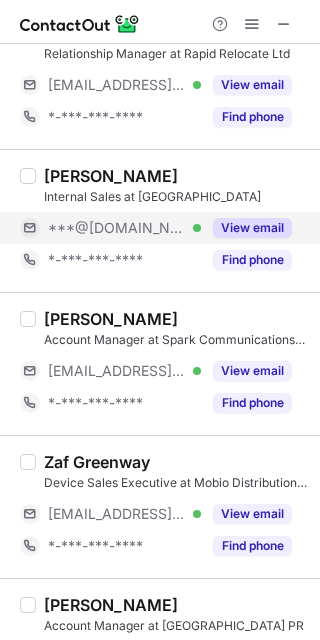 click on "View email" at bounding box center (252, 228) 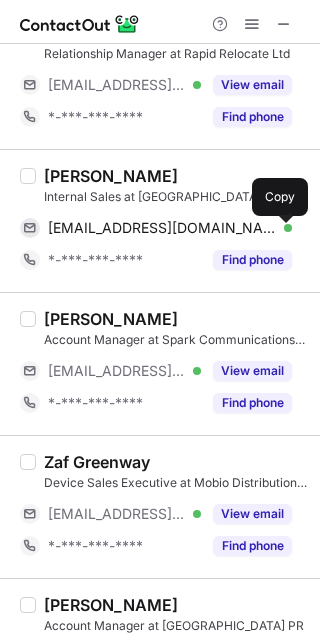 click at bounding box center (282, 228) 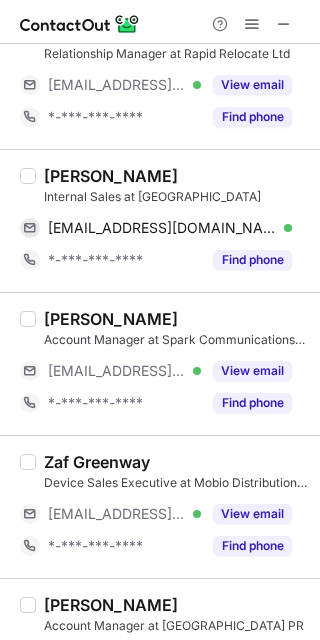 click on "Zaf Greenway" at bounding box center (176, 462) 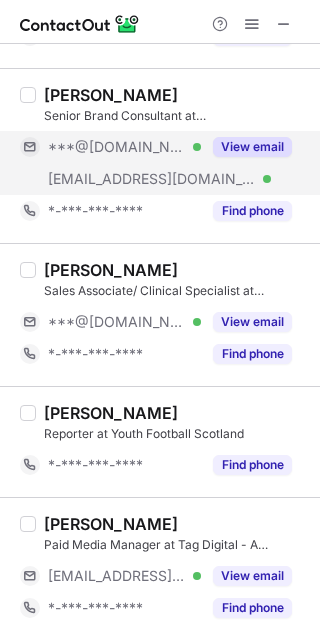click on "View email" at bounding box center (252, 147) 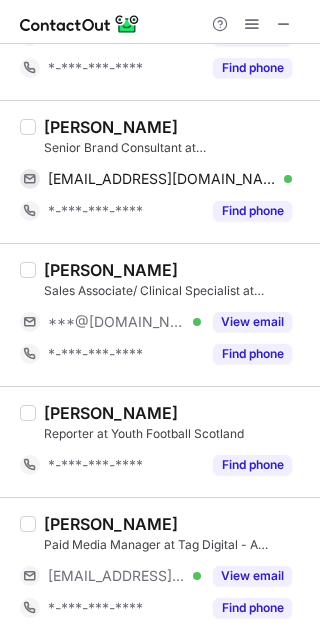 scroll, scrollTop: 3118, scrollLeft: 0, axis: vertical 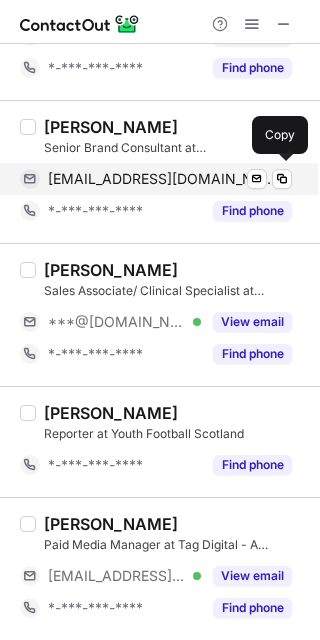 click on "[EMAIL_ADDRESS][DOMAIN_NAME] Verified Send email Copy" at bounding box center [156, 179] 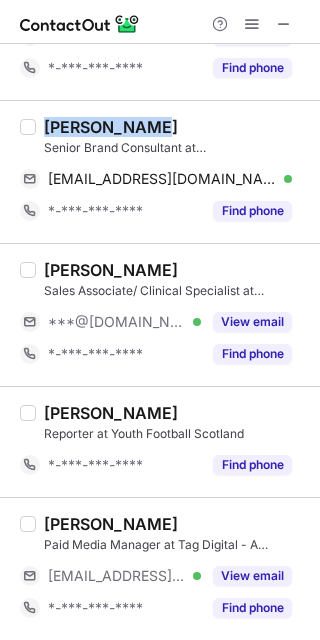 drag, startPoint x: 172, startPoint y: 121, endPoint x: 36, endPoint y: 119, distance: 136.01471 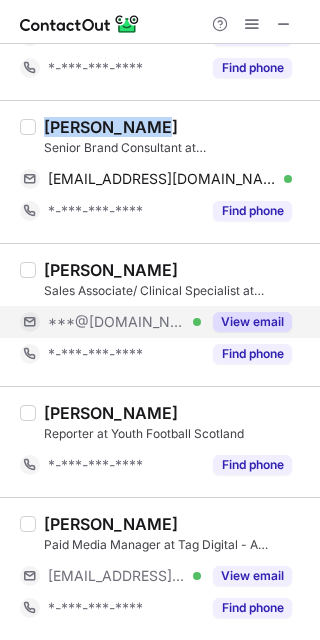 click on "View email" at bounding box center (252, 322) 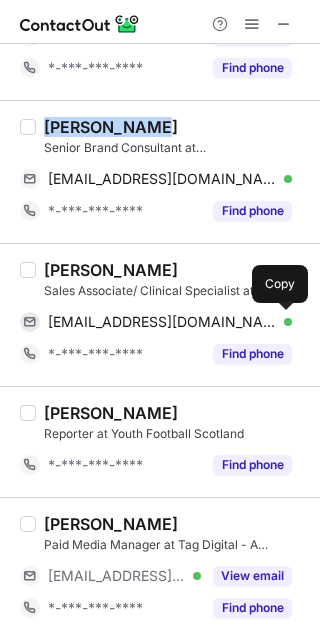 click at bounding box center [282, 322] 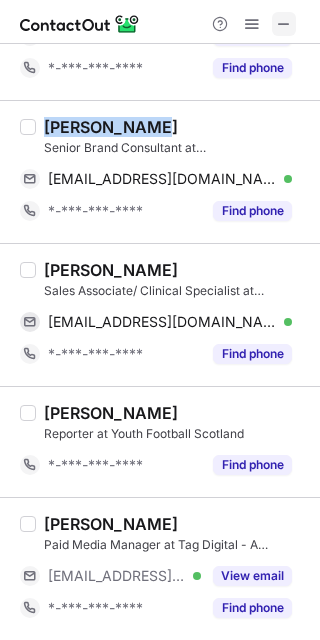 click at bounding box center (284, 24) 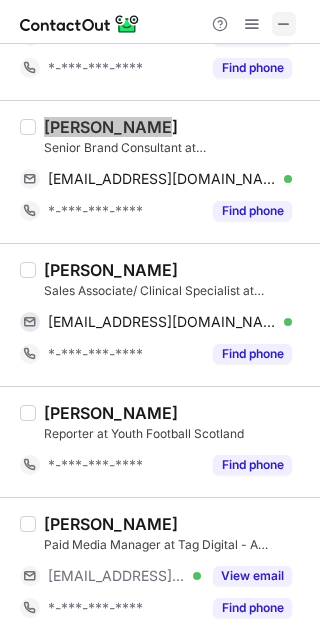 scroll, scrollTop: 3720, scrollLeft: 0, axis: vertical 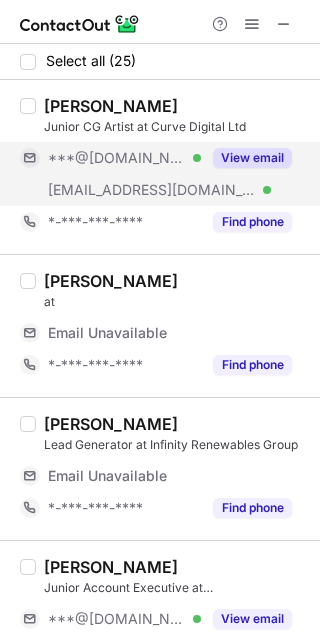click on "View email" at bounding box center [252, 158] 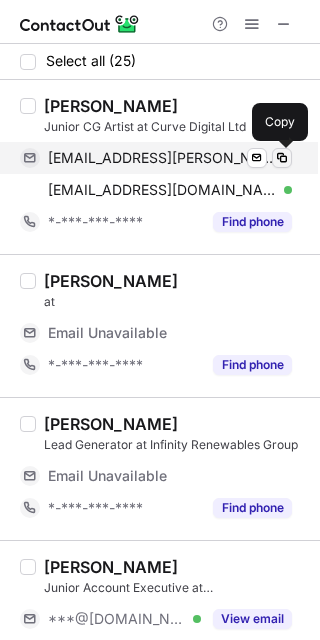 click at bounding box center [282, 158] 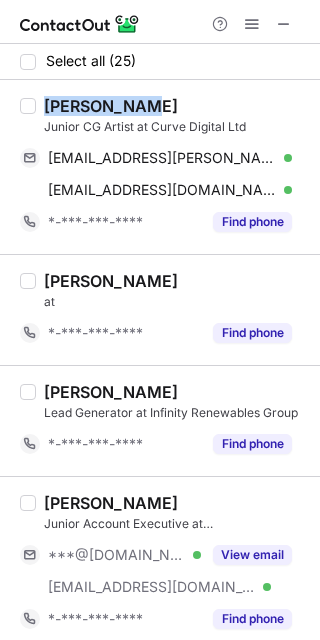 drag, startPoint x: 159, startPoint y: 103, endPoint x: 40, endPoint y: 108, distance: 119.104996 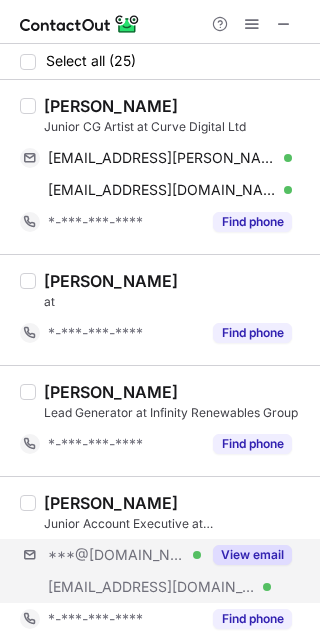 click on "***@[DOMAIN_NAME] Verified [EMAIL_ADDRESS][DOMAIN_NAME] Verified View email" at bounding box center [164, 571] 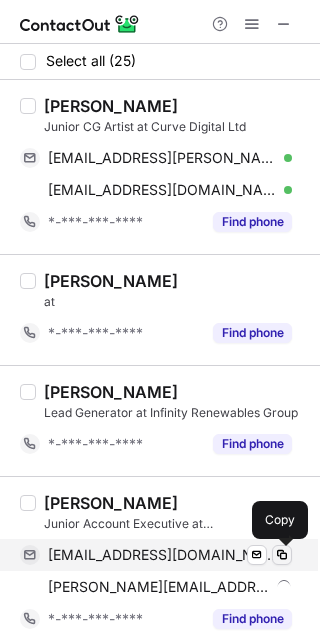 click at bounding box center [282, 555] 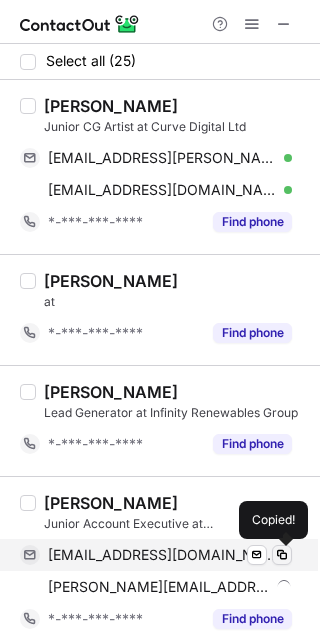 click at bounding box center (282, 555) 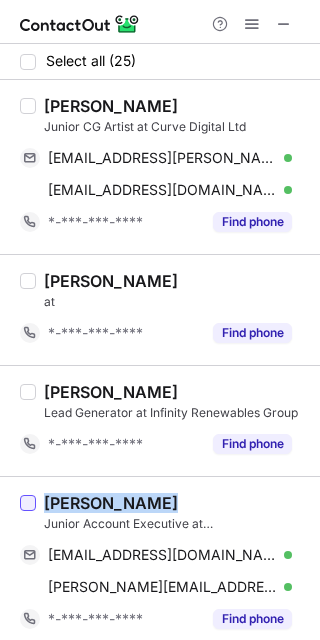 drag, startPoint x: 140, startPoint y: 497, endPoint x: 22, endPoint y: 498, distance: 118.004234 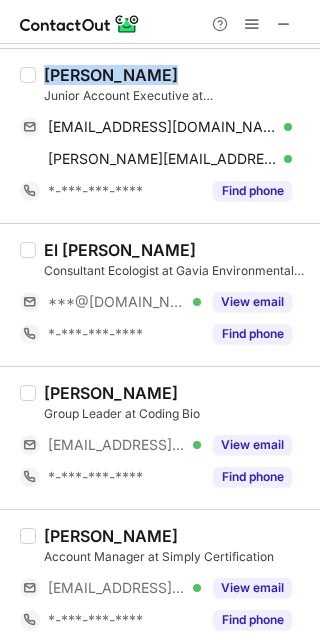 scroll, scrollTop: 485, scrollLeft: 0, axis: vertical 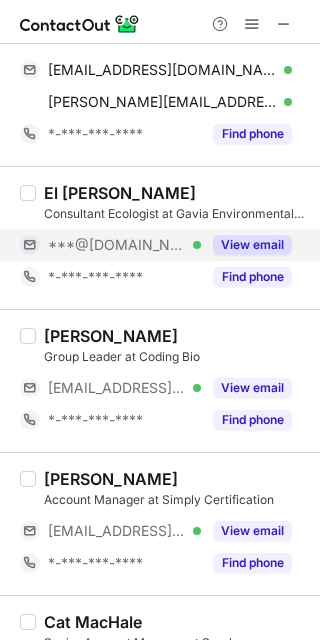click on "View email" at bounding box center (252, 245) 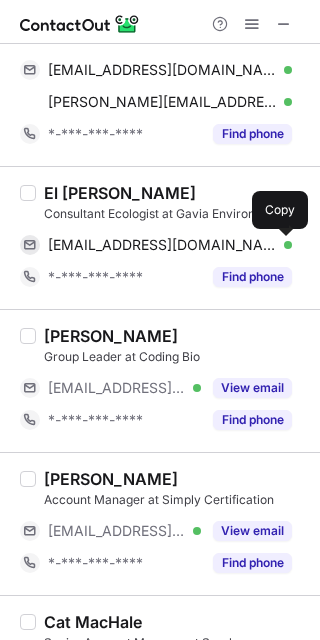 click at bounding box center (282, 245) 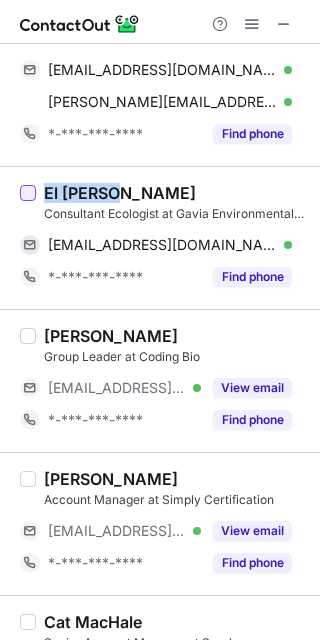 drag, startPoint x: 119, startPoint y: 186, endPoint x: 29, endPoint y: 186, distance: 90 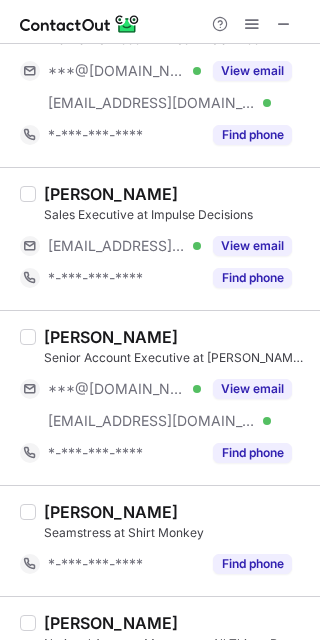 scroll, scrollTop: 2074, scrollLeft: 0, axis: vertical 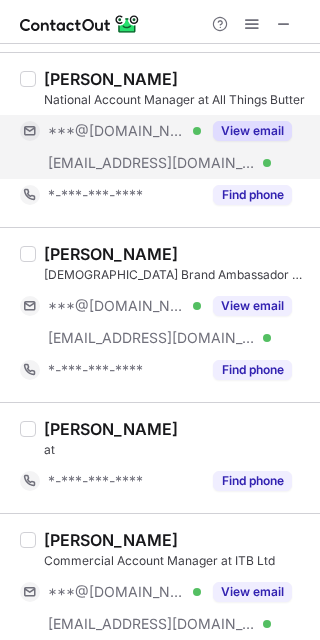 click on "View email" at bounding box center (252, 131) 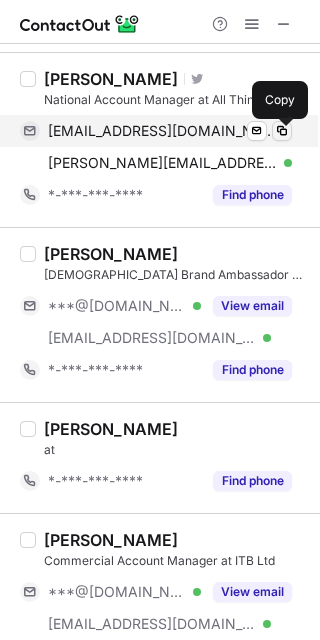click at bounding box center [282, 131] 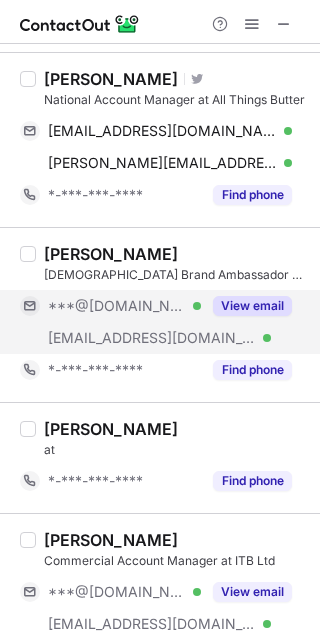click on "View email" at bounding box center (252, 306) 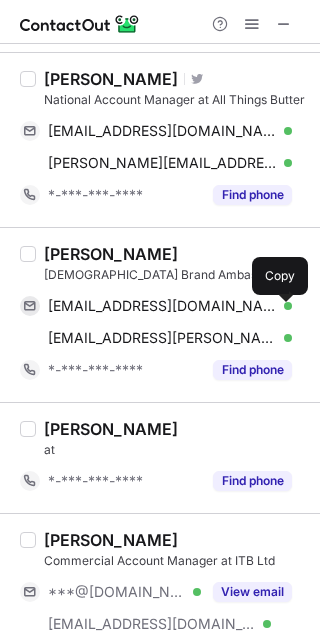 click at bounding box center (282, 306) 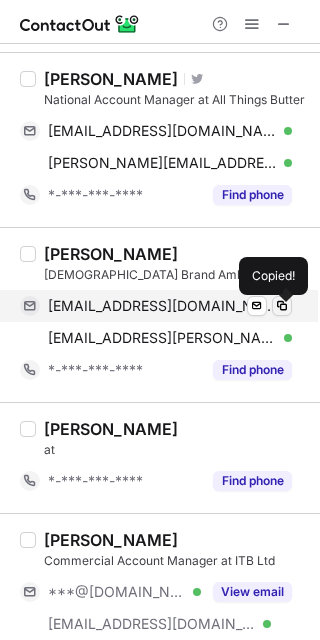 drag, startPoint x: 249, startPoint y: 313, endPoint x: 271, endPoint y: 306, distance: 23.086792 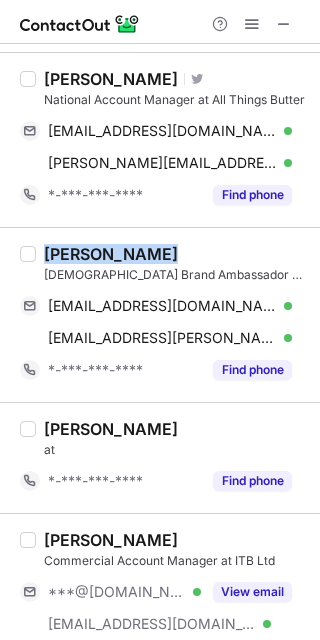 drag, startPoint x: 157, startPoint y: 269, endPoint x: 33, endPoint y: 250, distance: 125.4472 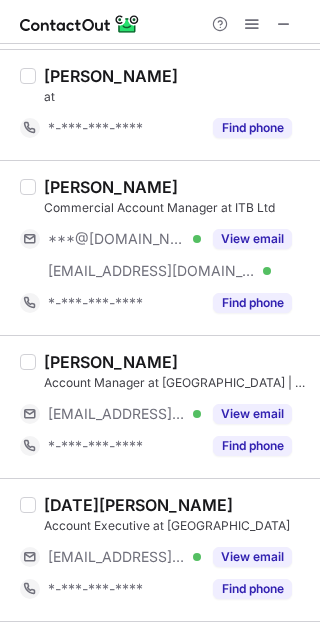 scroll, scrollTop: 3004, scrollLeft: 0, axis: vertical 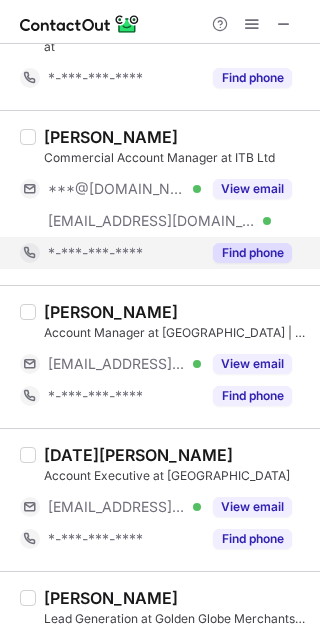 click on "Find phone" at bounding box center [252, 253] 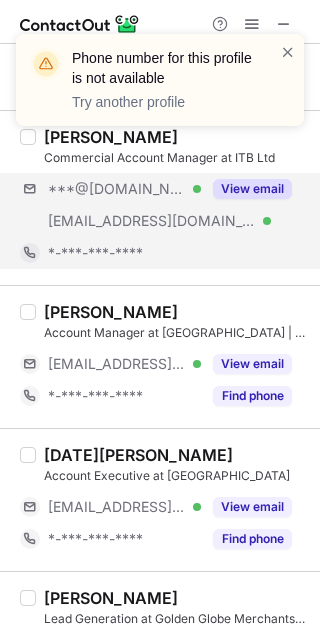 click on "***@[DOMAIN_NAME] Verified [EMAIL_ADDRESS][DOMAIN_NAME] Verified View email" at bounding box center (164, 205) 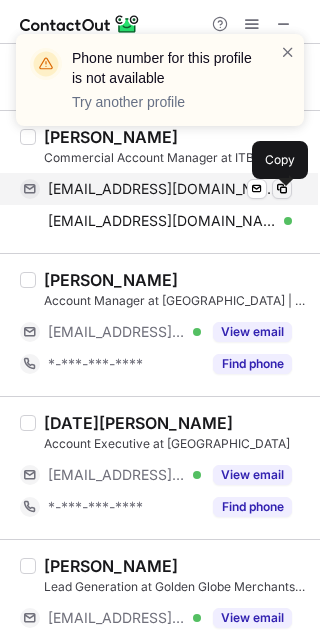 click at bounding box center (282, 189) 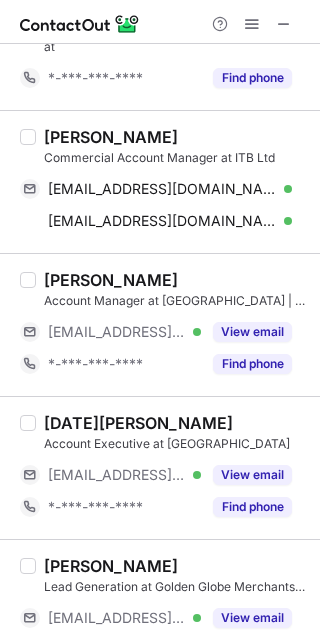 drag, startPoint x: 199, startPoint y: 143, endPoint x: 38, endPoint y: 137, distance: 161.11176 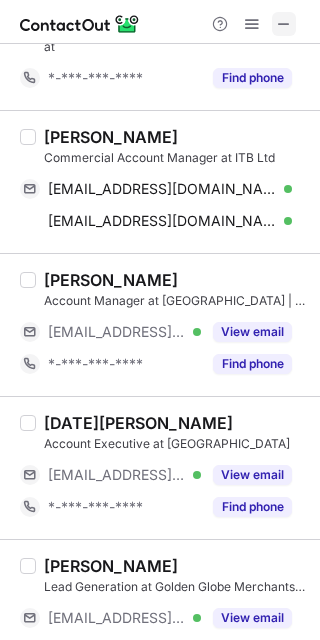 click at bounding box center (284, 24) 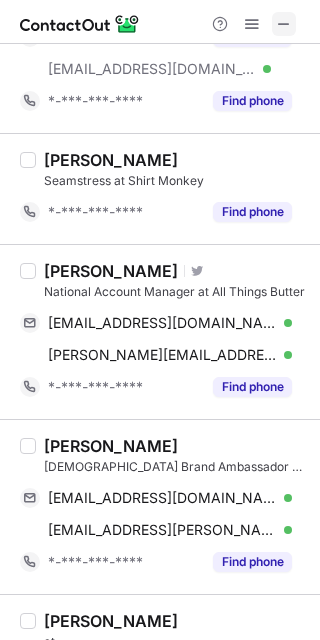 scroll, scrollTop: 3605, scrollLeft: 0, axis: vertical 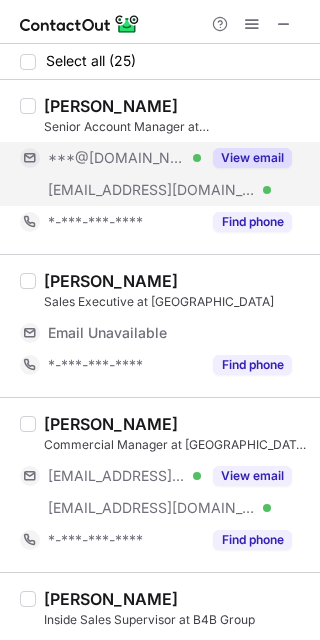click on "View email" at bounding box center [252, 158] 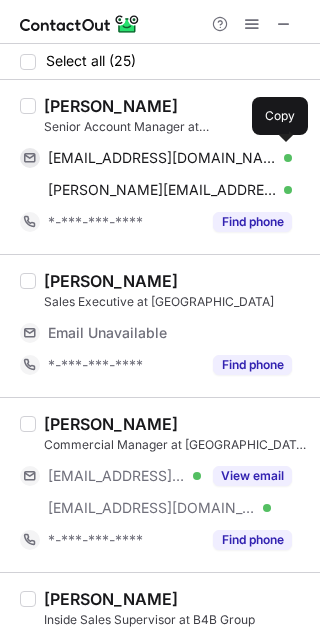 click on "[EMAIL_ADDRESS][DOMAIN_NAME] Verified Send email Copy" at bounding box center [156, 158] 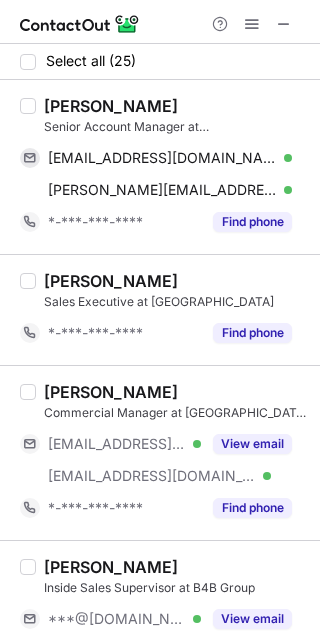 click on "[PERSON_NAME]" at bounding box center [176, 392] 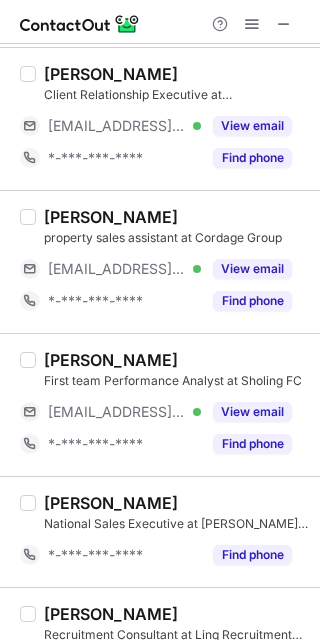 scroll, scrollTop: 3054, scrollLeft: 0, axis: vertical 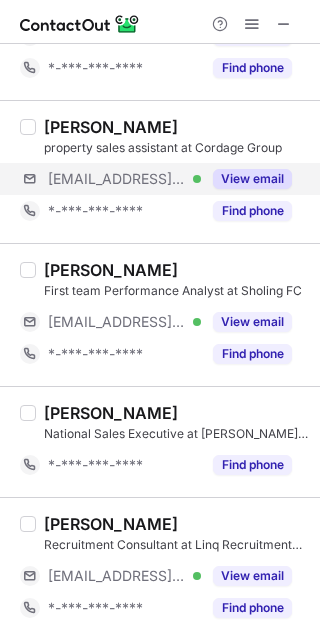 click on "[EMAIL_ADDRESS][DOMAIN_NAME] Verified View email" at bounding box center [164, 179] 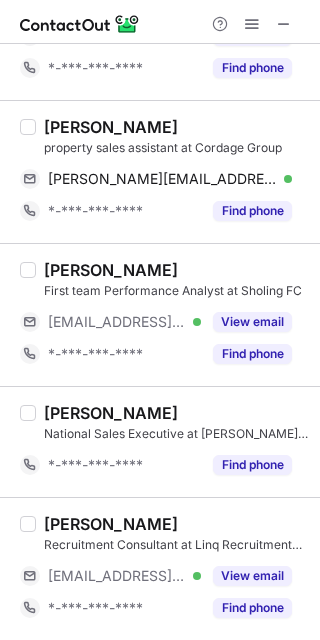 click at bounding box center [160, 22] 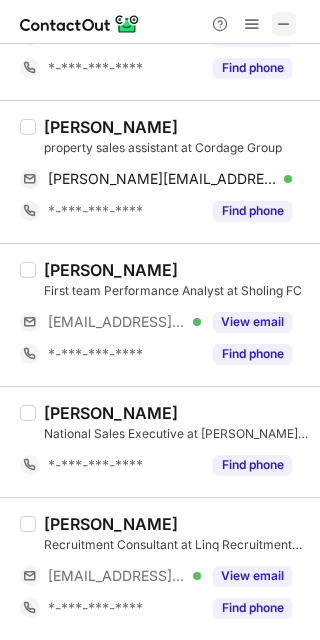click at bounding box center (284, 24) 